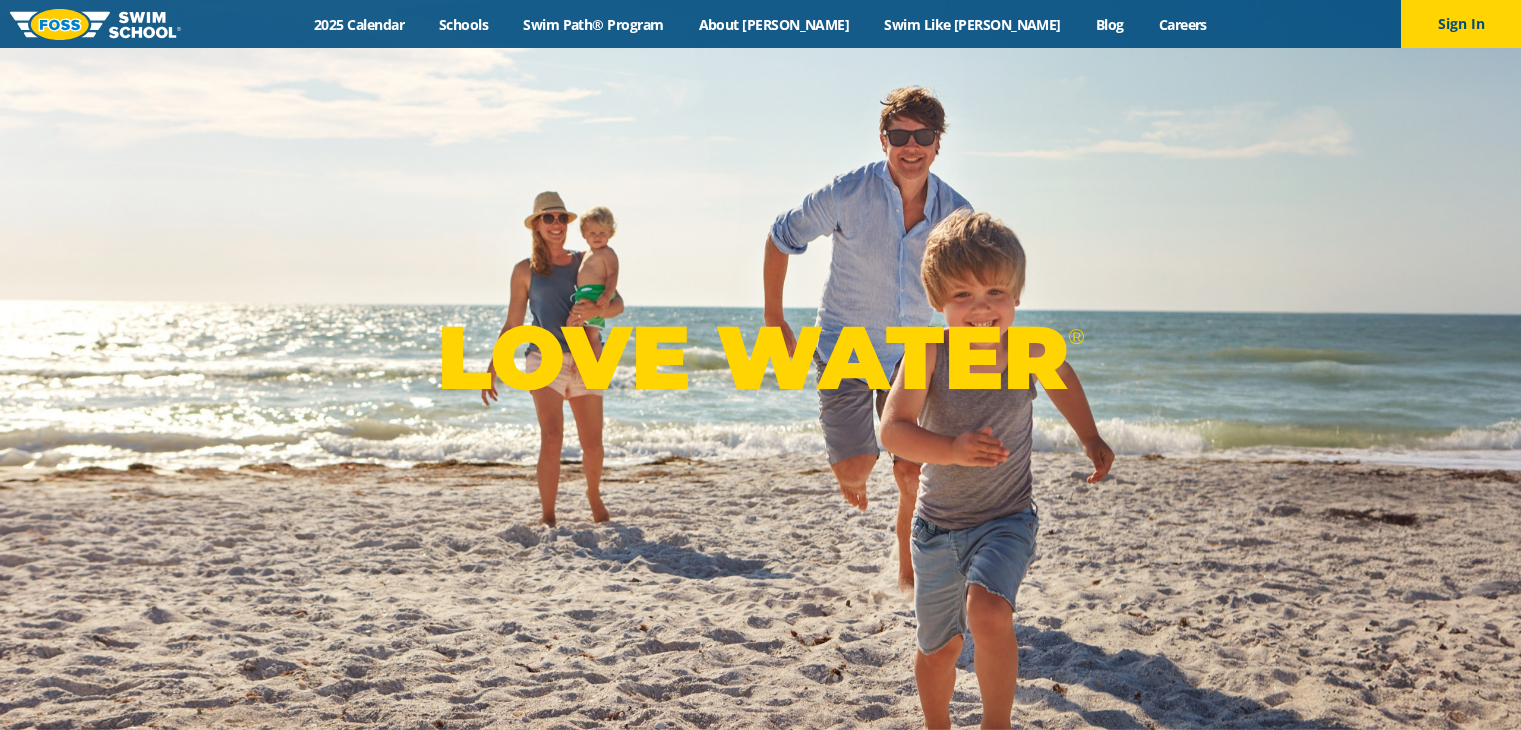 scroll, scrollTop: 0, scrollLeft: 0, axis: both 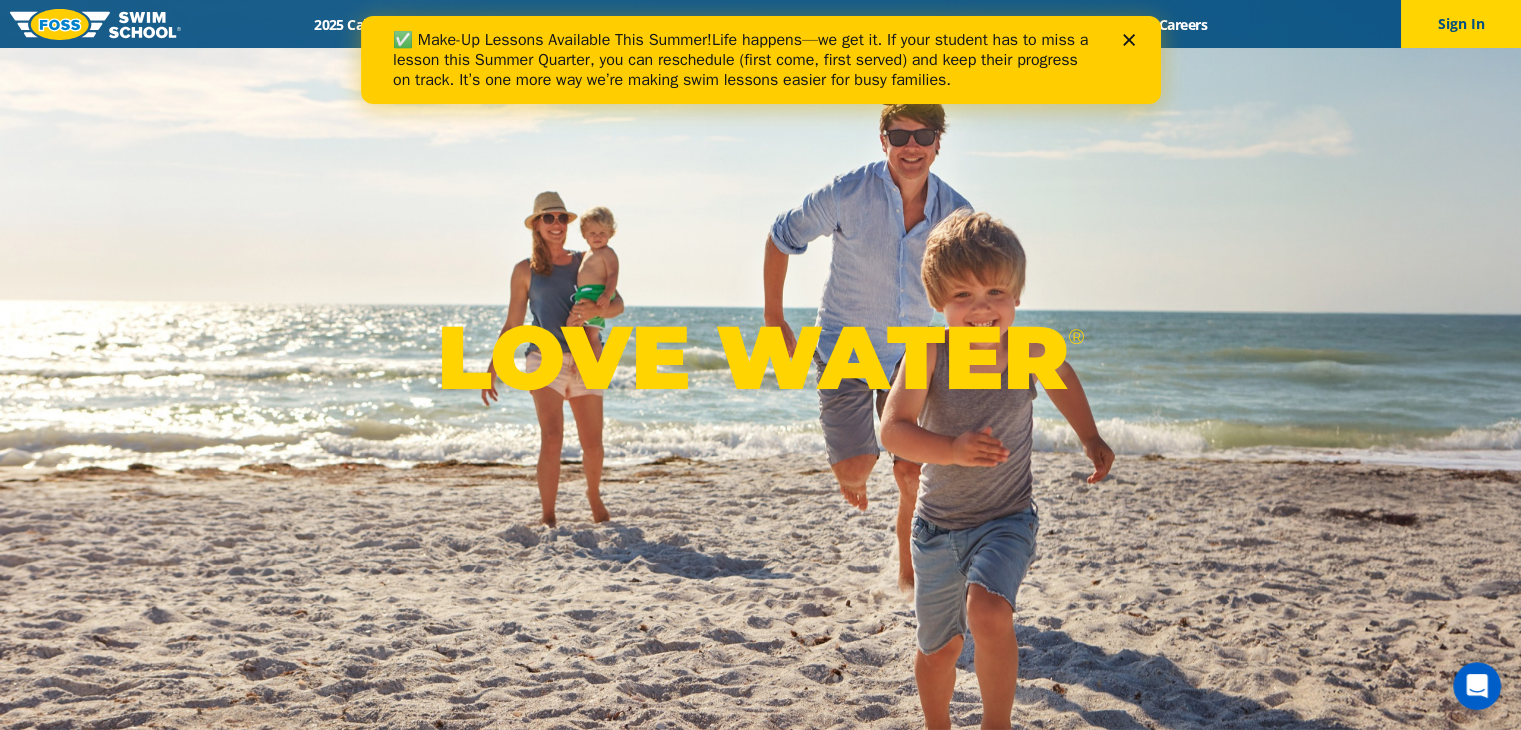 click 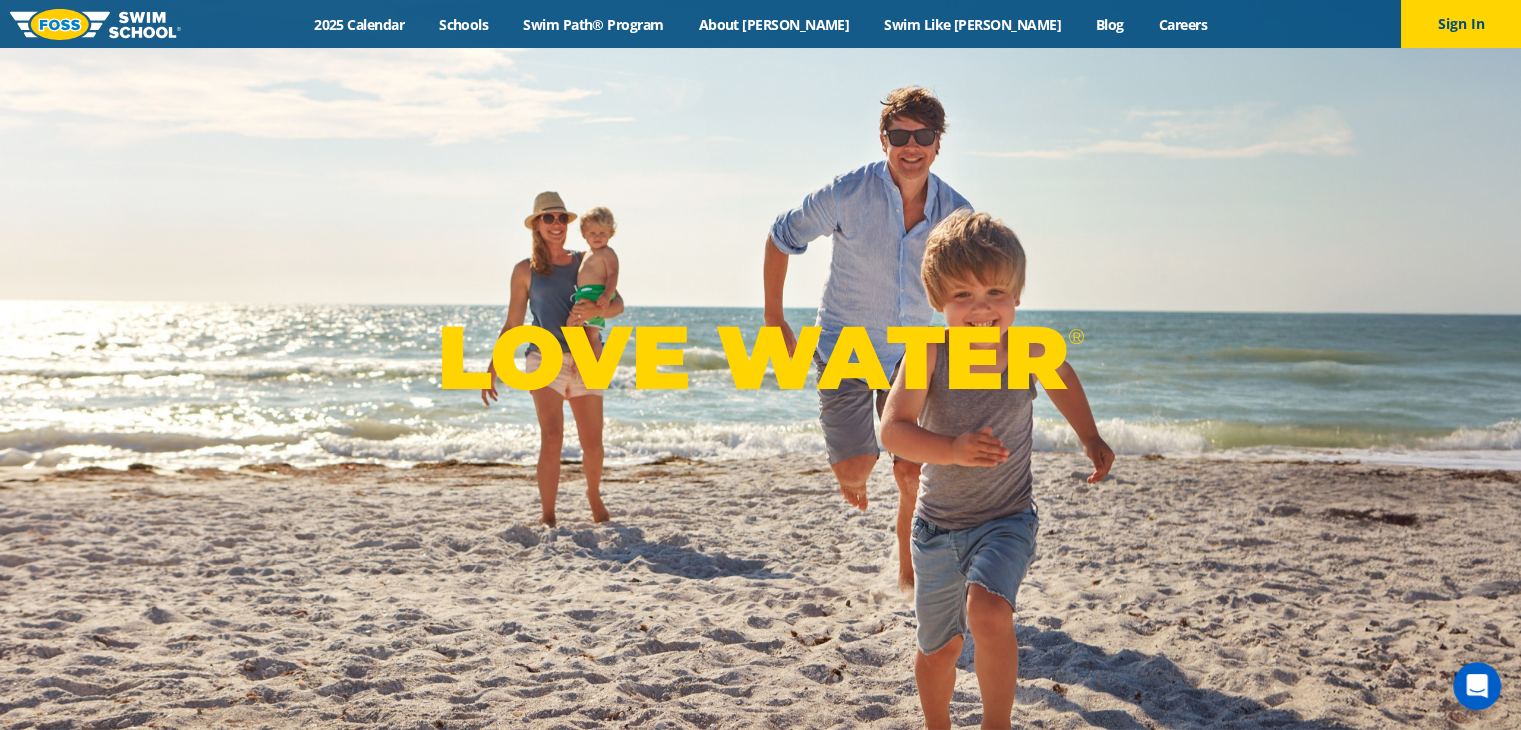 click on "Menu
2025 Calendar
Schools
Swim Path® Program
About FOSS
Swim Like Regan
Blog
Careers
Sign In
Sign In" at bounding box center [760, 24] 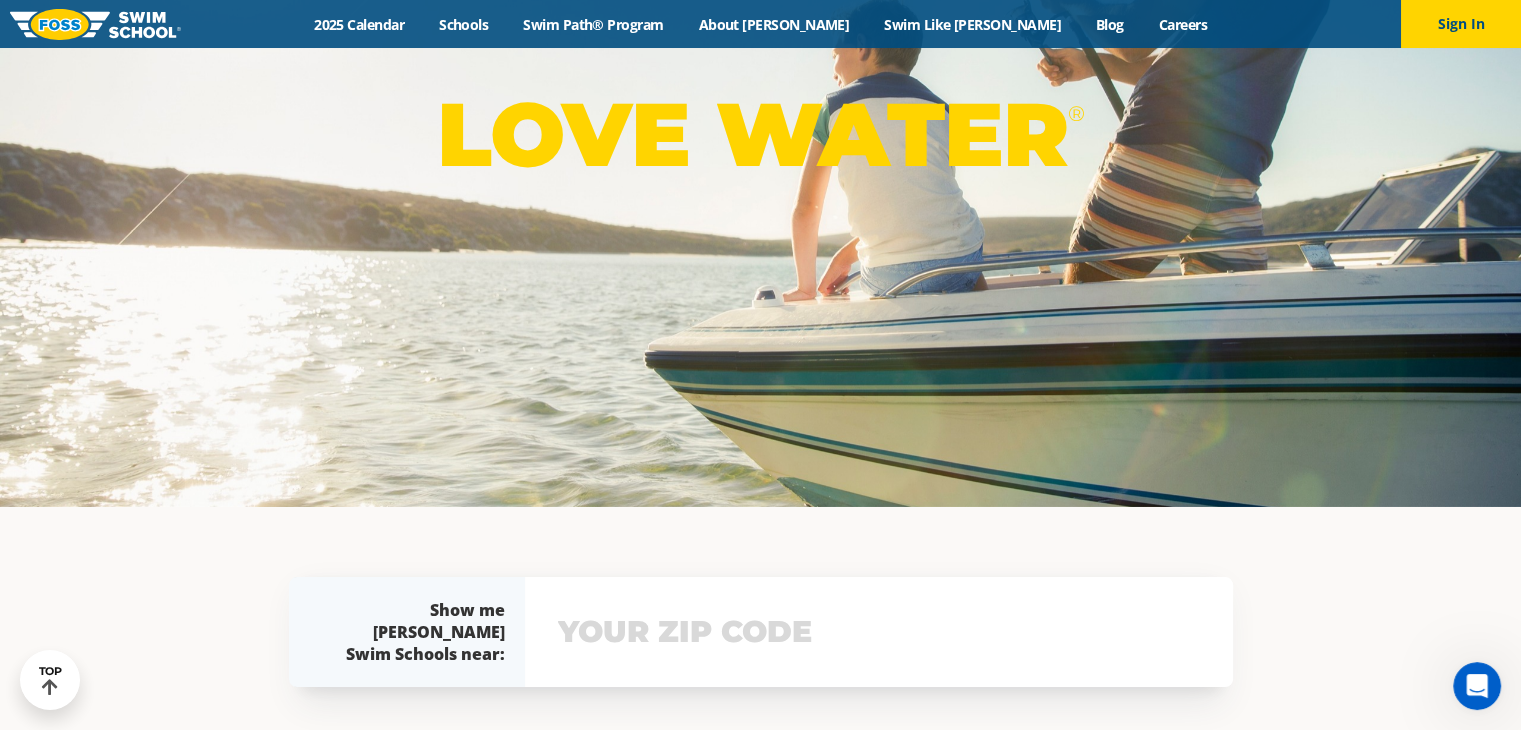 scroll, scrollTop: 0, scrollLeft: 0, axis: both 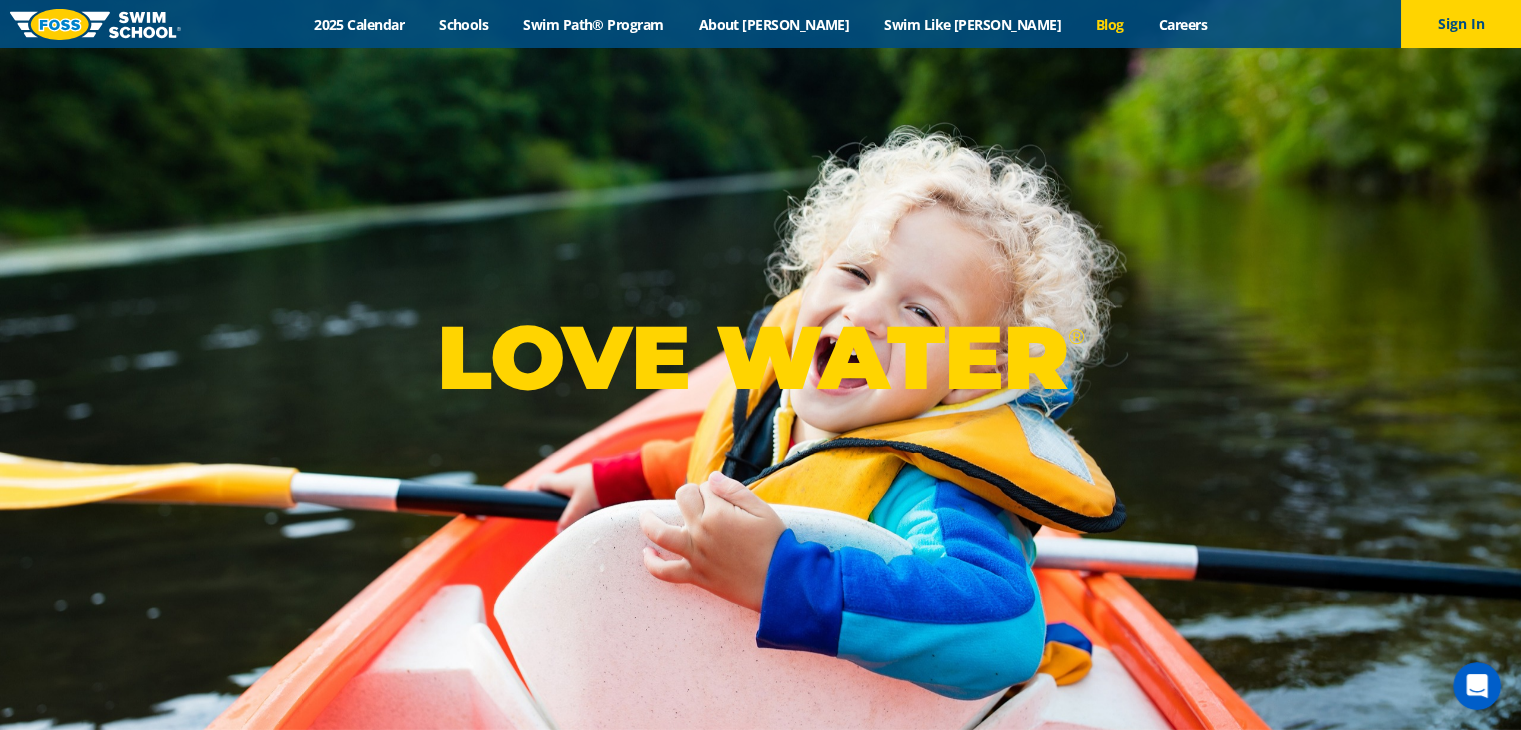 click on "Blog" at bounding box center [1109, 24] 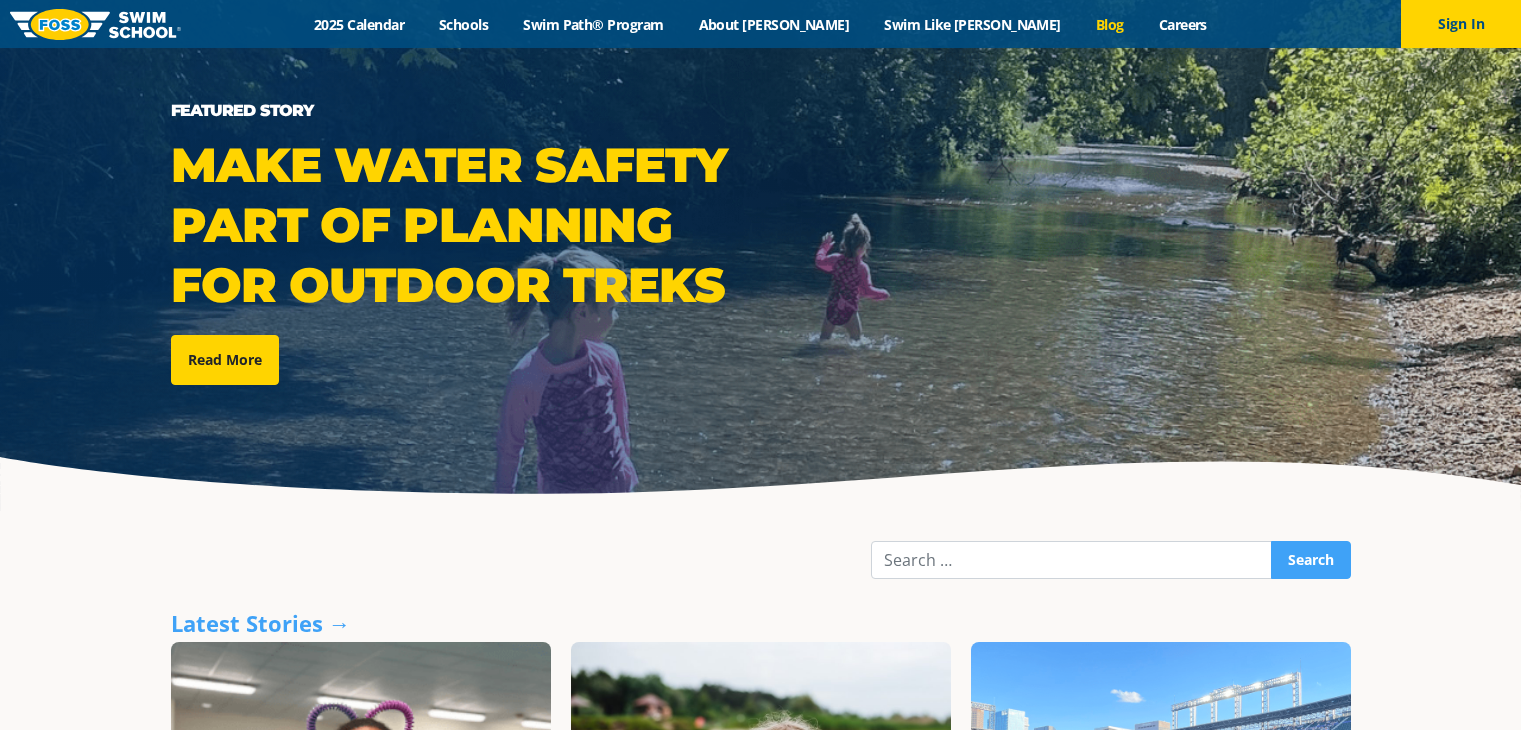 scroll, scrollTop: 0, scrollLeft: 0, axis: both 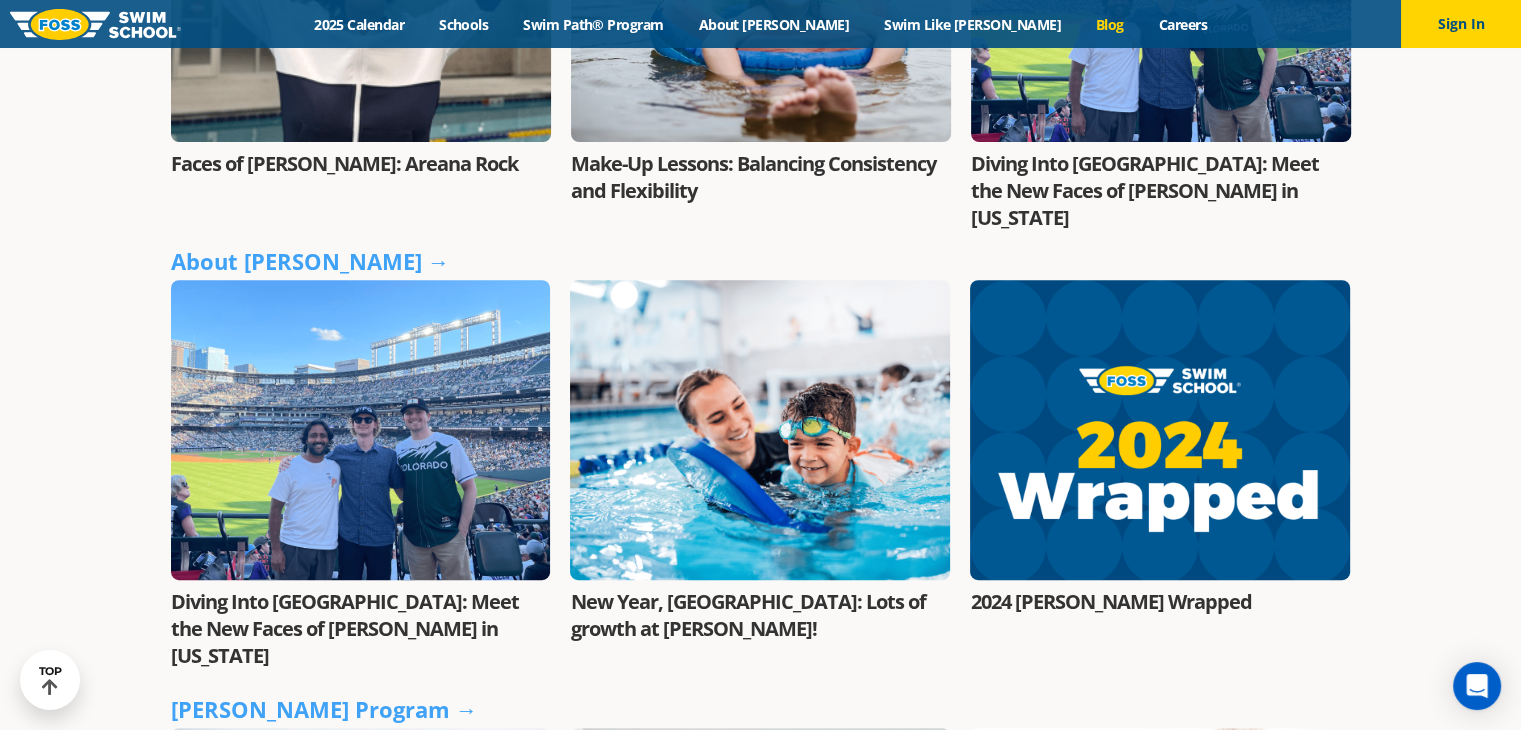 click on "Faces of FOSS: Areana Rock" at bounding box center (344, 163) 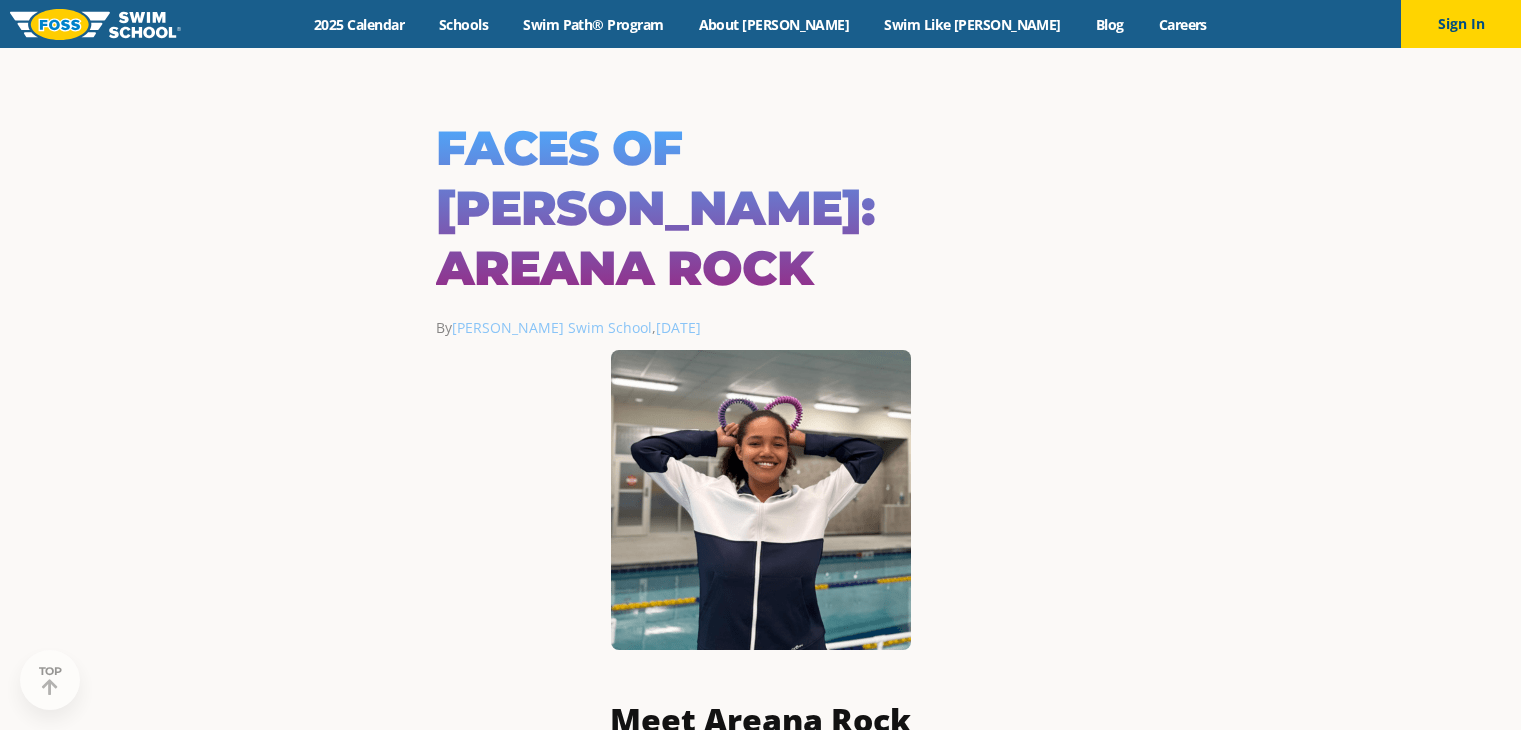 scroll, scrollTop: 700, scrollLeft: 0, axis: vertical 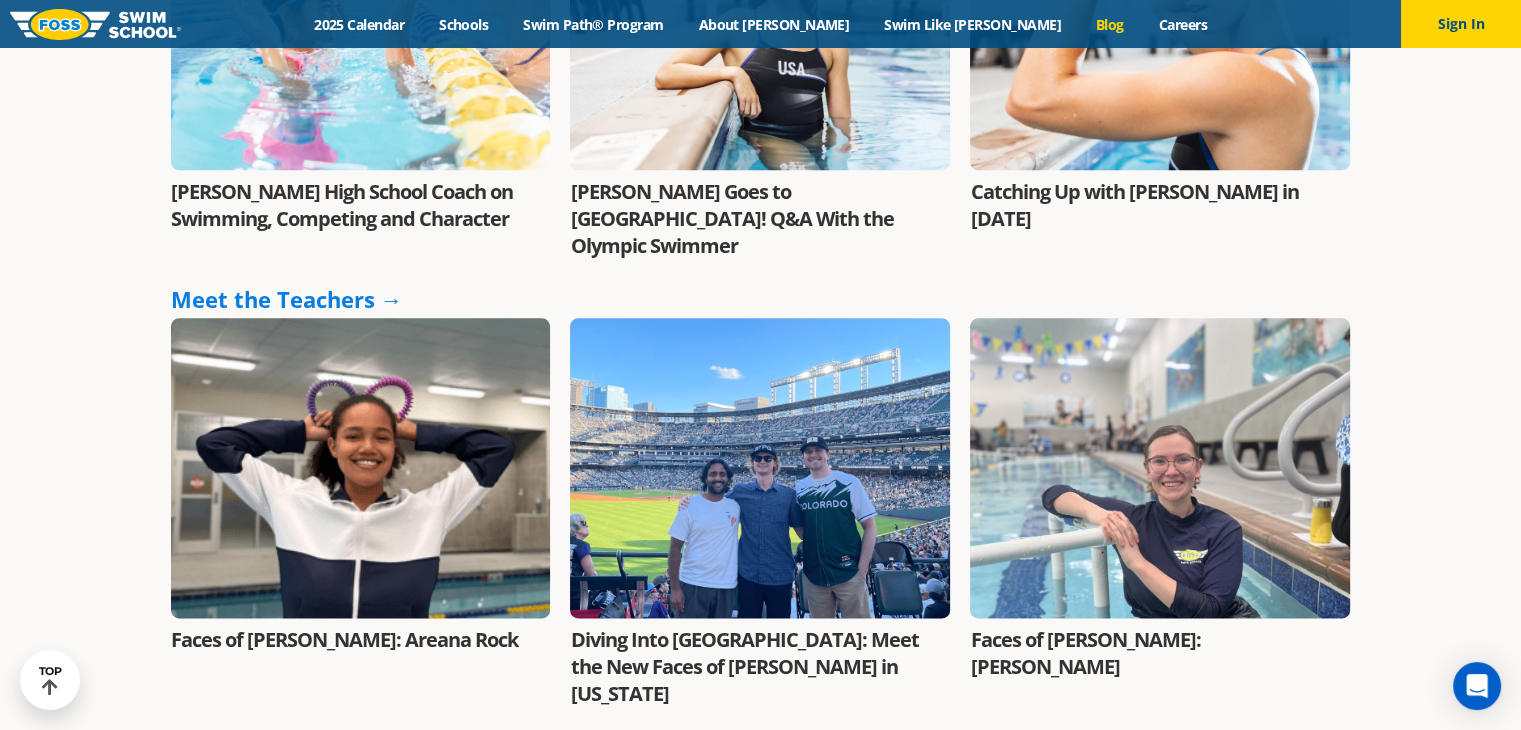 click on "Meet the Teachers →" at bounding box center (287, 299) 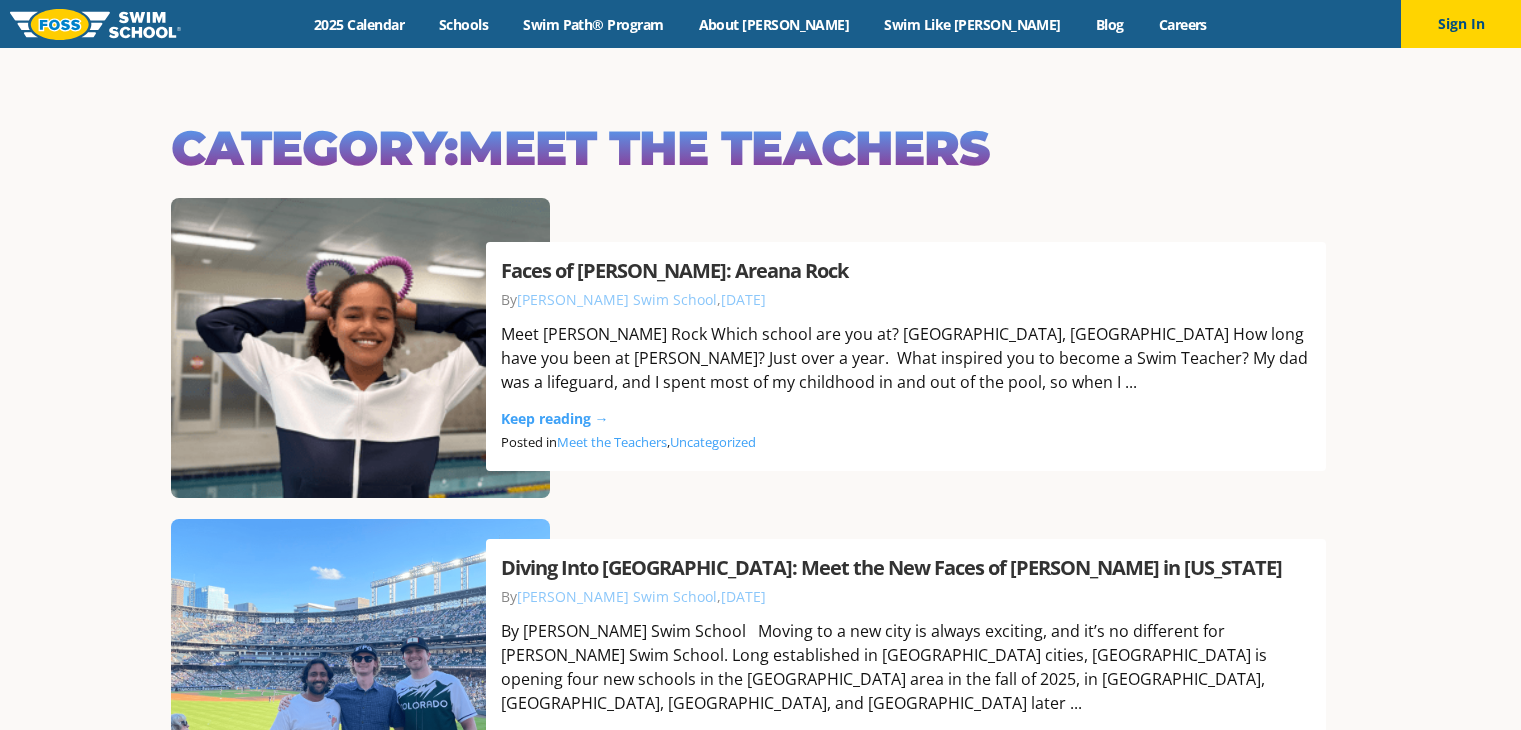 scroll, scrollTop: 234, scrollLeft: 0, axis: vertical 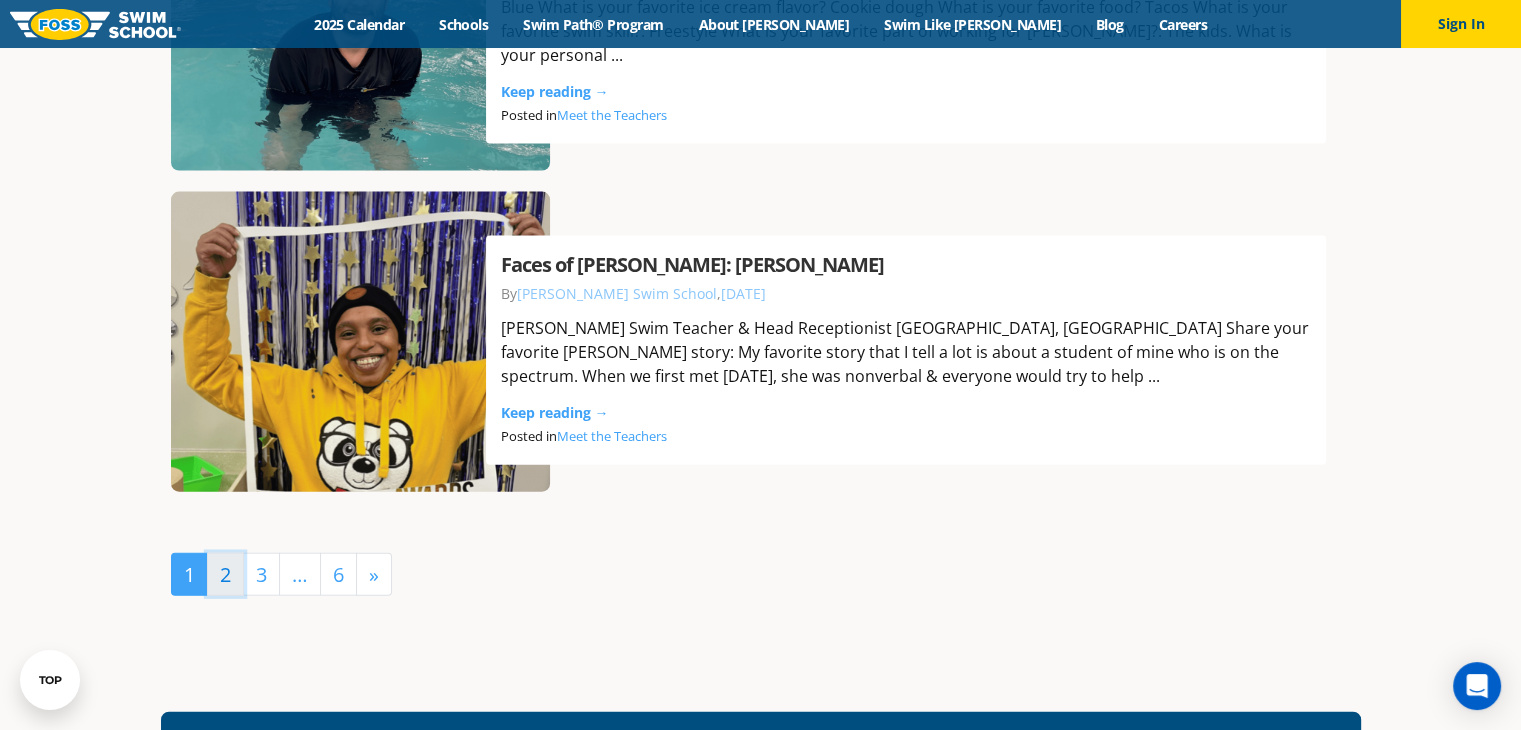 click on "2" at bounding box center (225, 574) 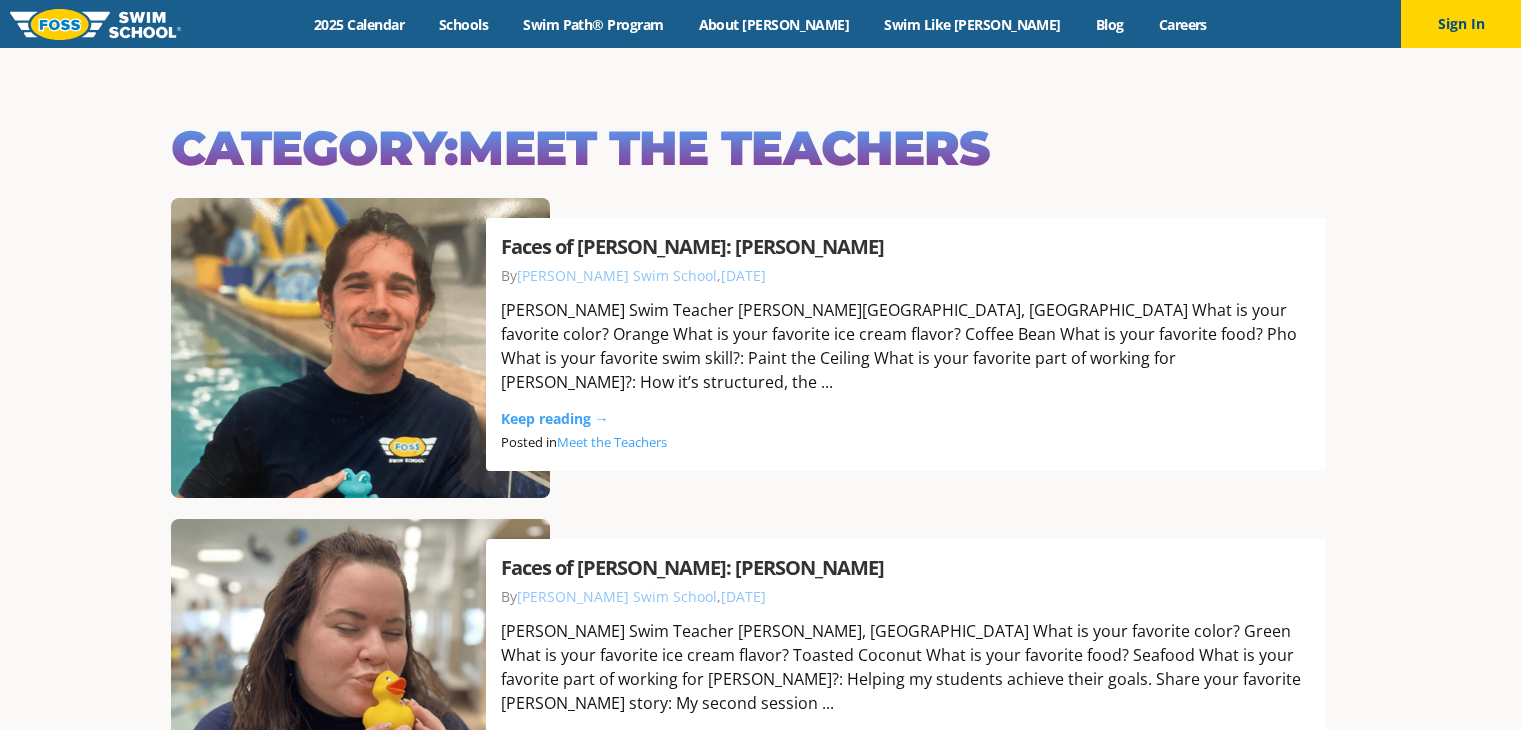 scroll, scrollTop: 176, scrollLeft: 0, axis: vertical 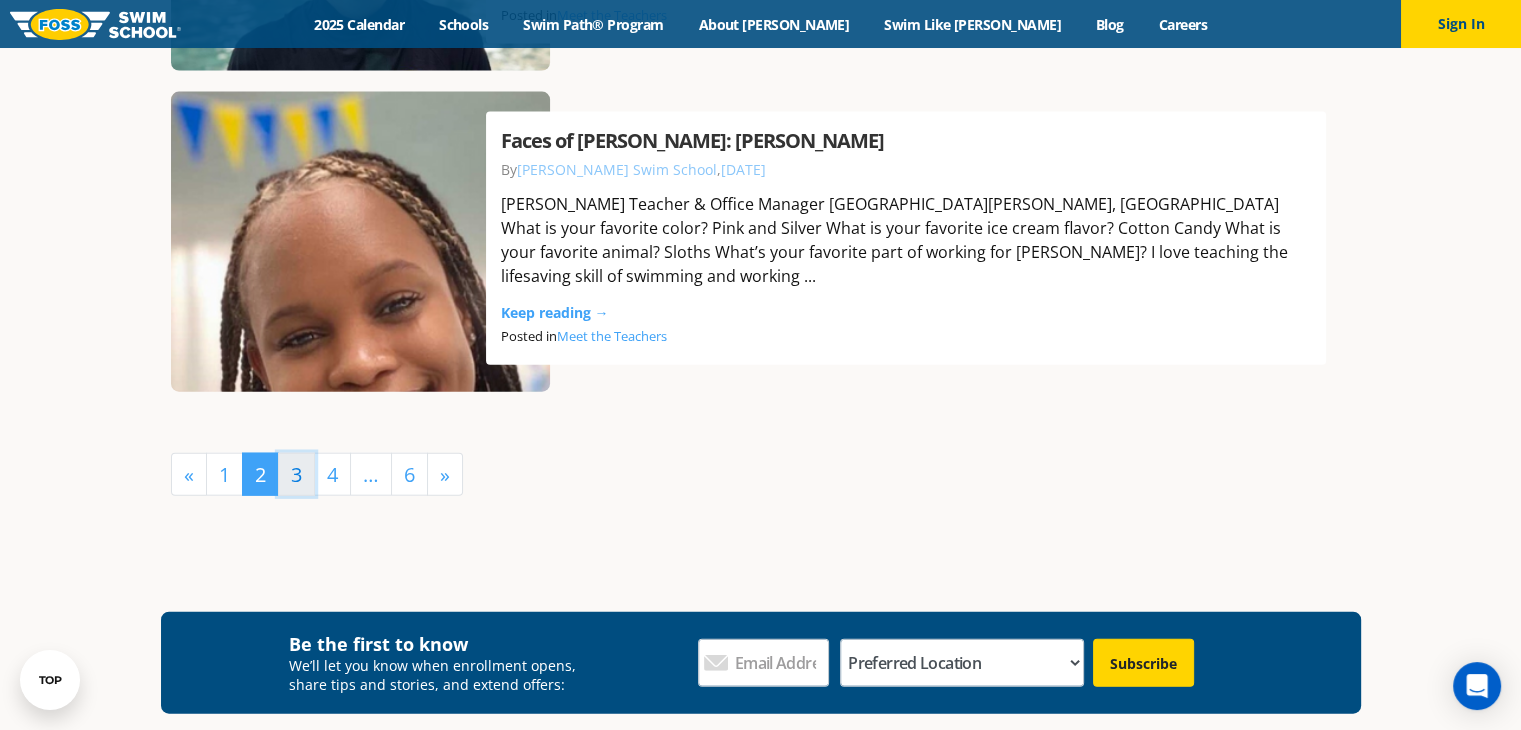 click on "3" at bounding box center (296, 474) 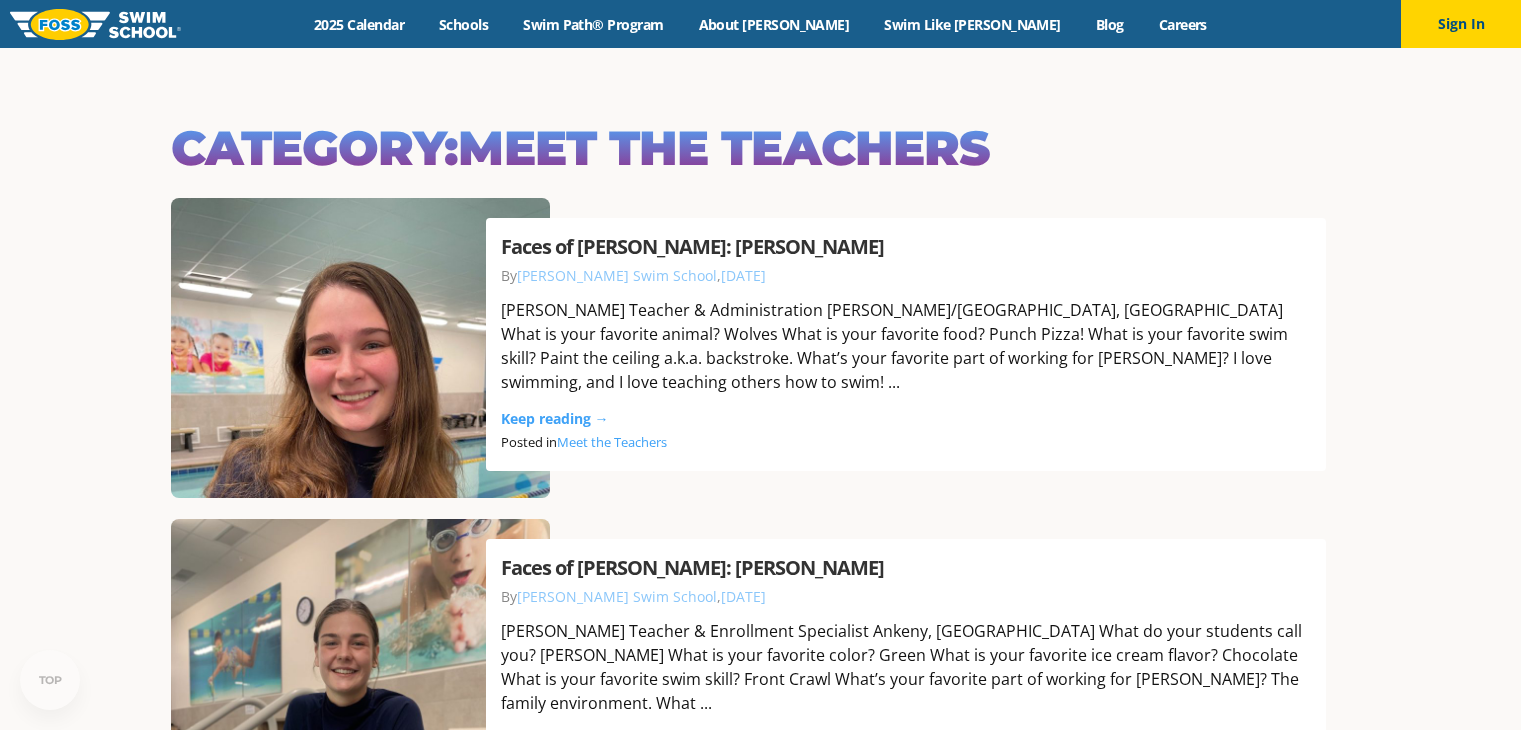 scroll, scrollTop: 400, scrollLeft: 0, axis: vertical 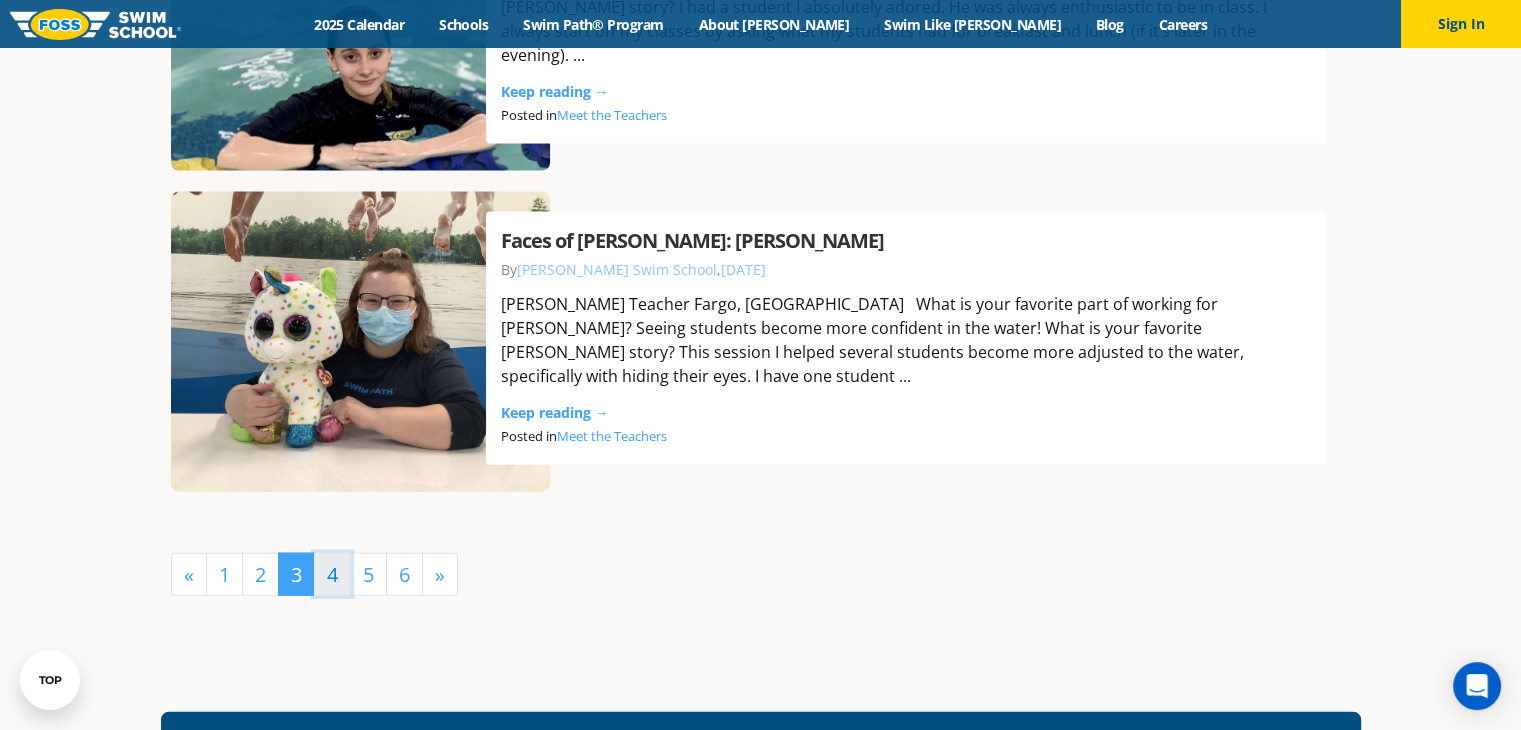 click on "4" at bounding box center (332, 574) 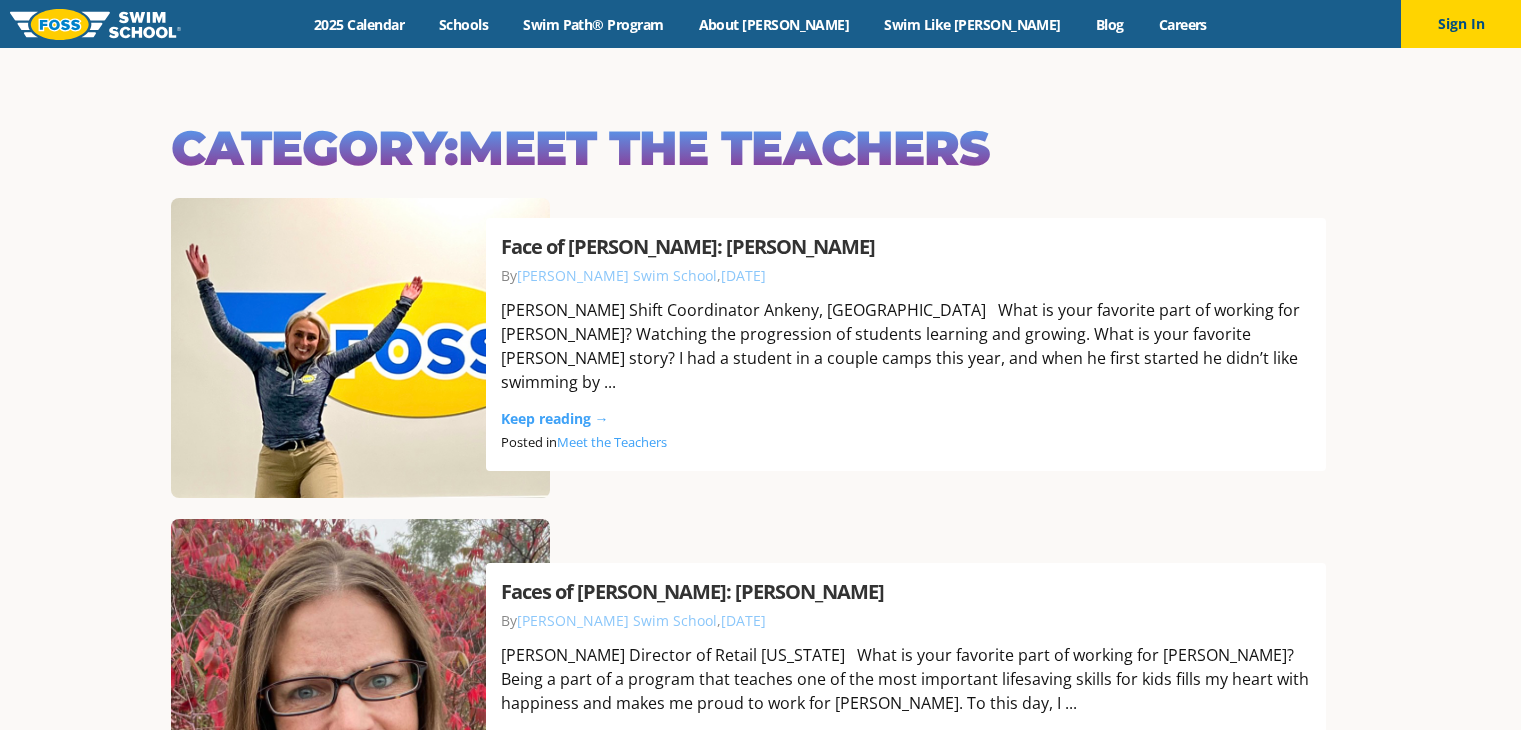 scroll, scrollTop: 0, scrollLeft: 0, axis: both 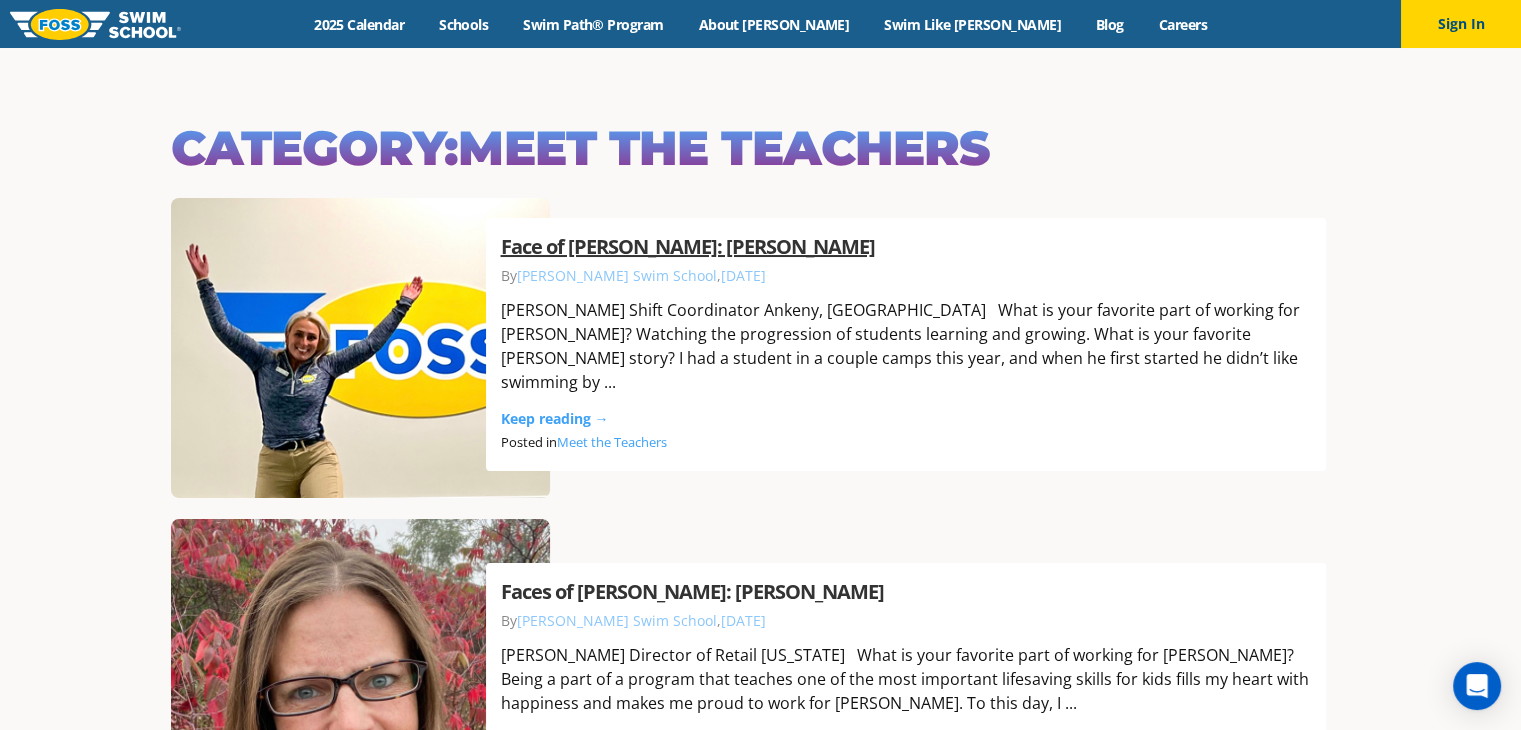 click on "Face of [PERSON_NAME]: [PERSON_NAME]" at bounding box center (688, 246) 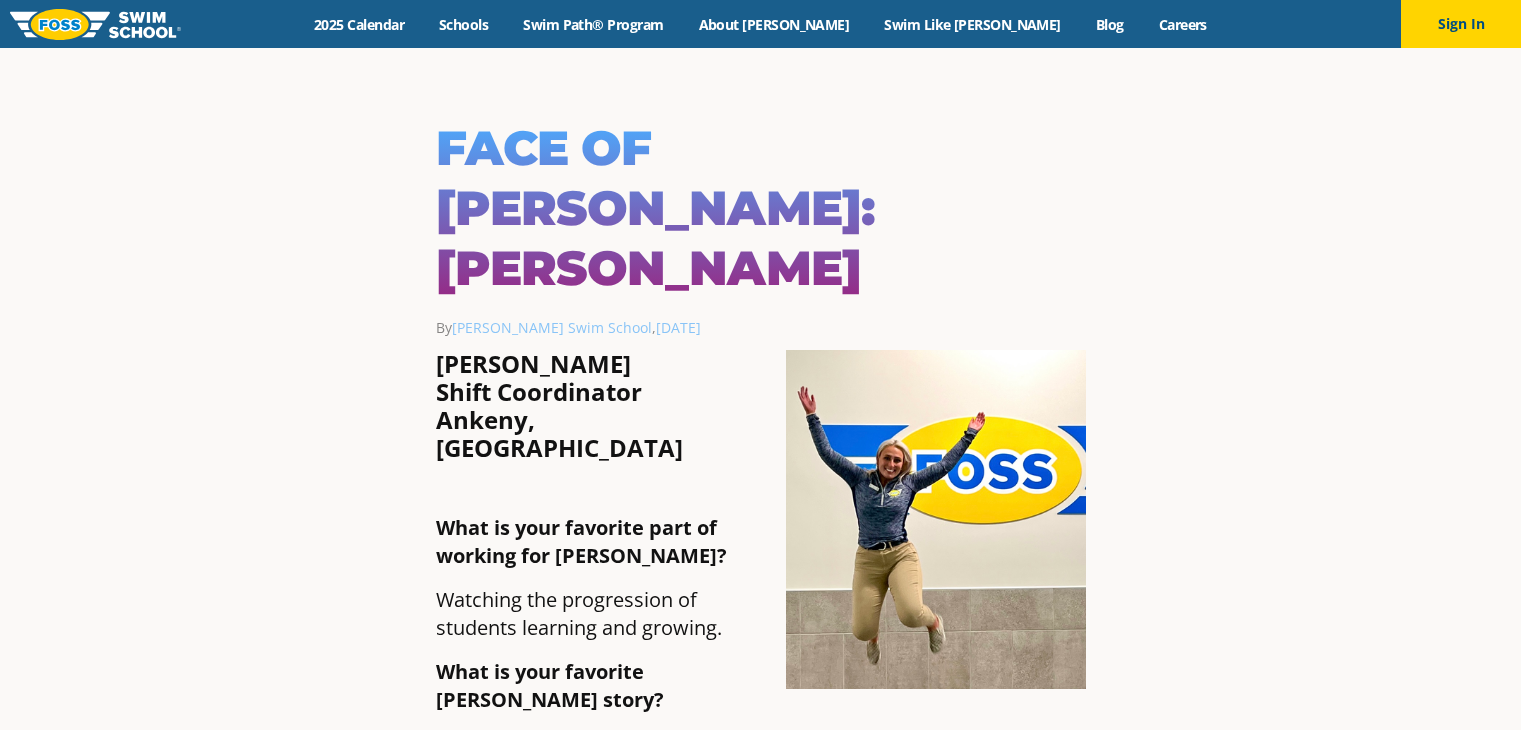 scroll, scrollTop: 0, scrollLeft: 0, axis: both 